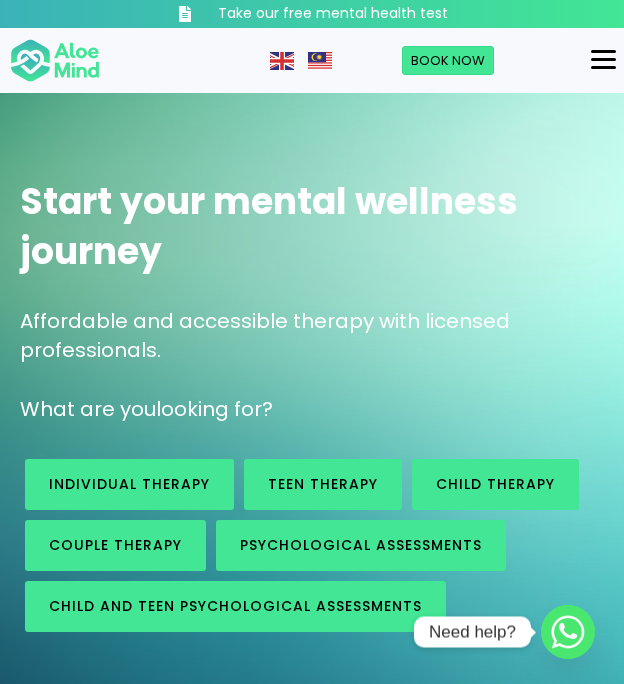 scroll, scrollTop: 0, scrollLeft: 0, axis: both 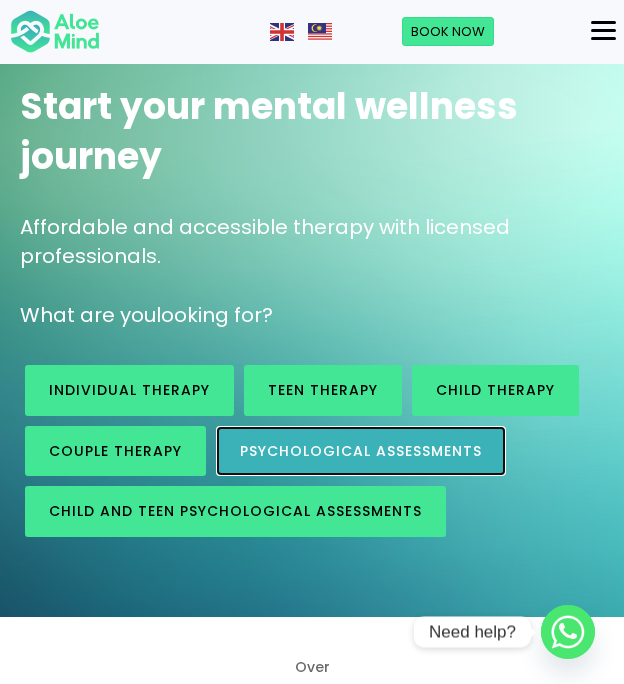 click on "Psychological assessments" at bounding box center [361, 451] 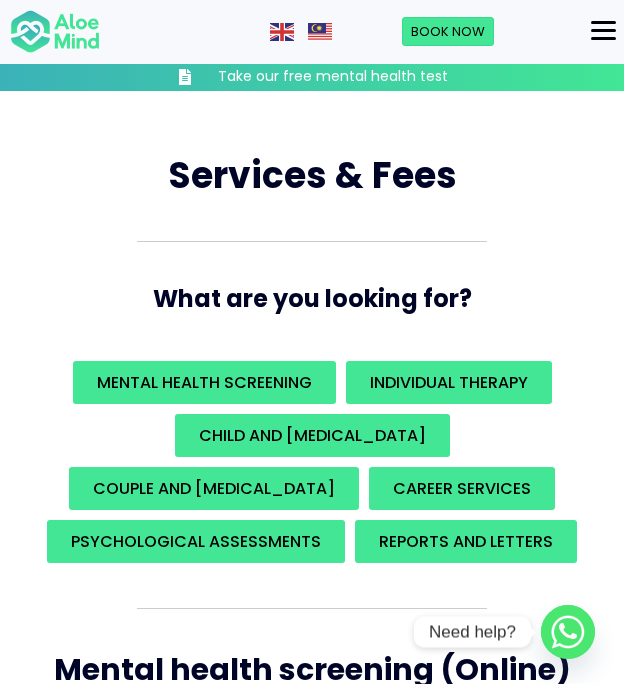 scroll, scrollTop: 2467, scrollLeft: 0, axis: vertical 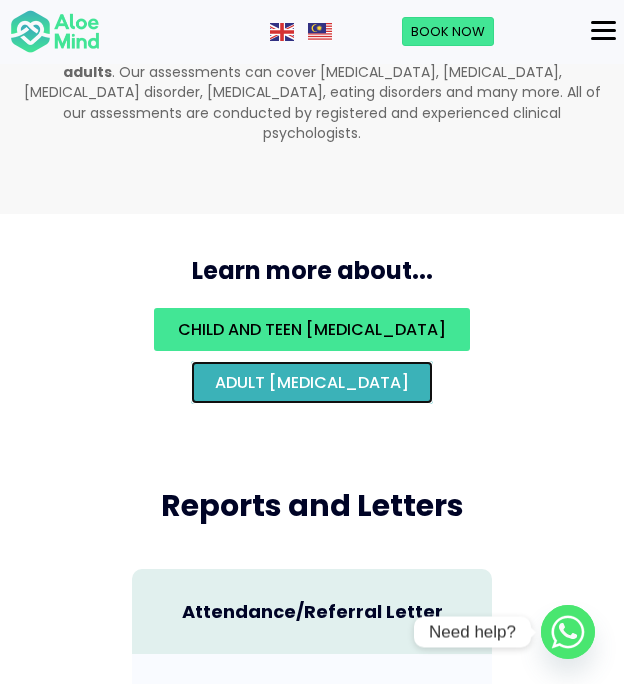 click on "Adult psychological assessment" at bounding box center (312, 382) 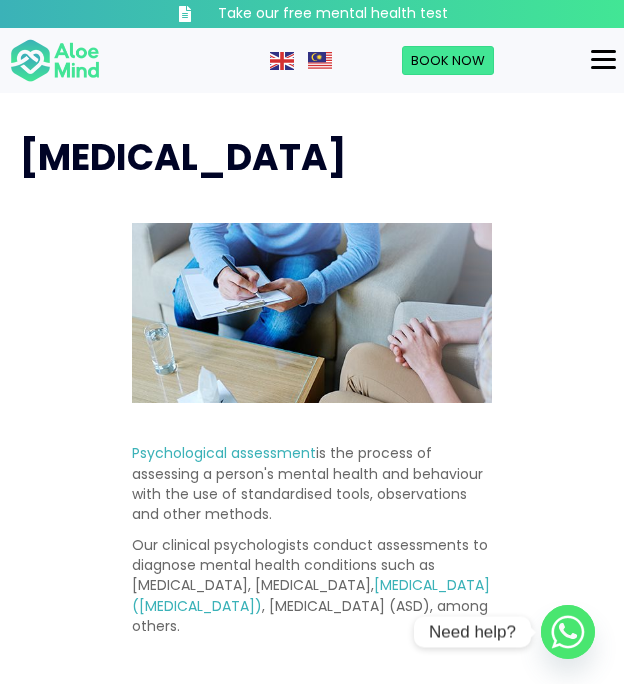 scroll, scrollTop: 0, scrollLeft: 0, axis: both 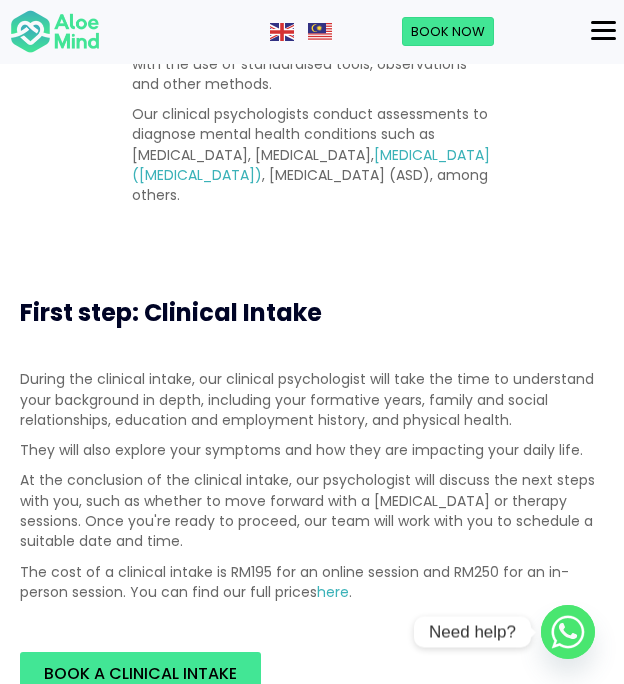 click at bounding box center [603, 31] 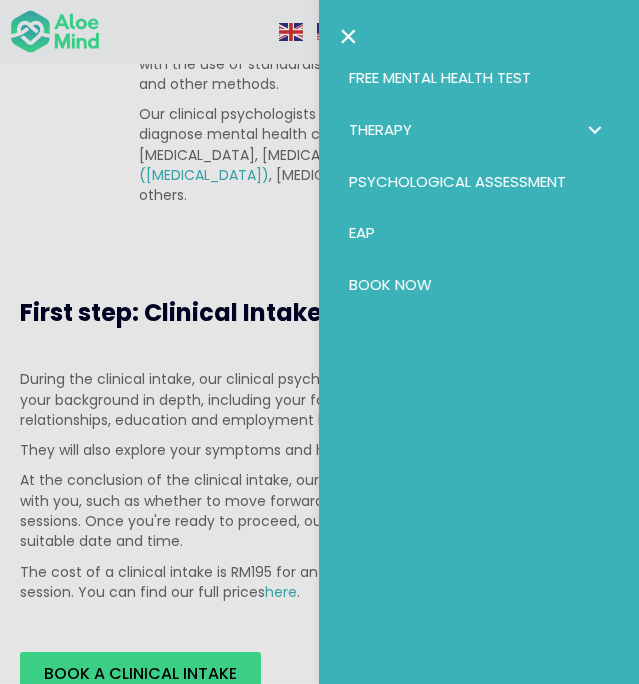 click at bounding box center (594, 129) 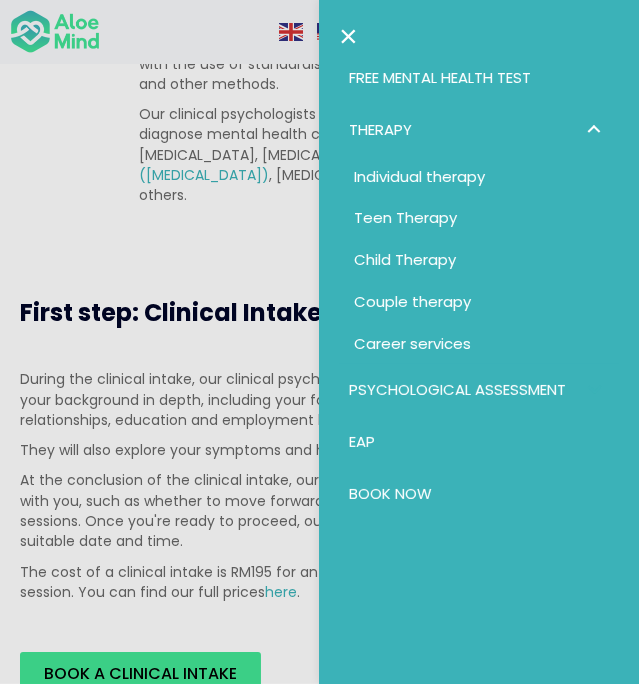 click at bounding box center [594, 129] 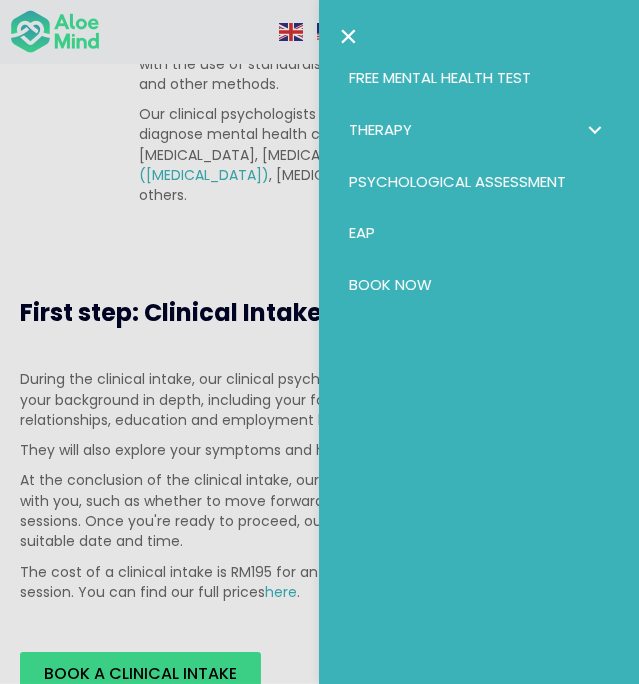 click at bounding box center [319, 342] 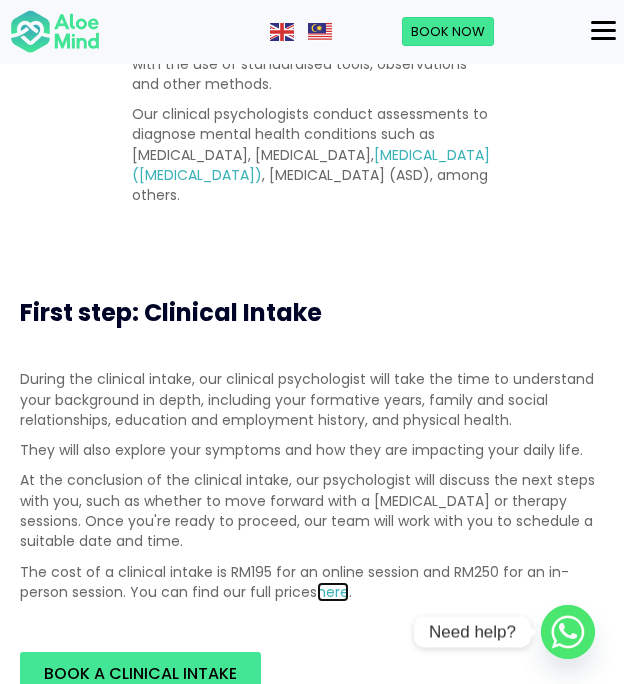 click on "here" at bounding box center [333, 592] 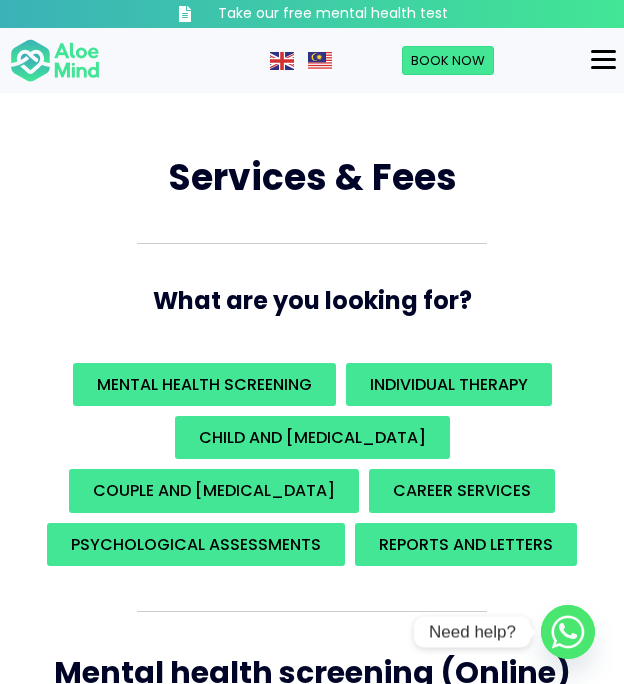 scroll, scrollTop: 0, scrollLeft: 0, axis: both 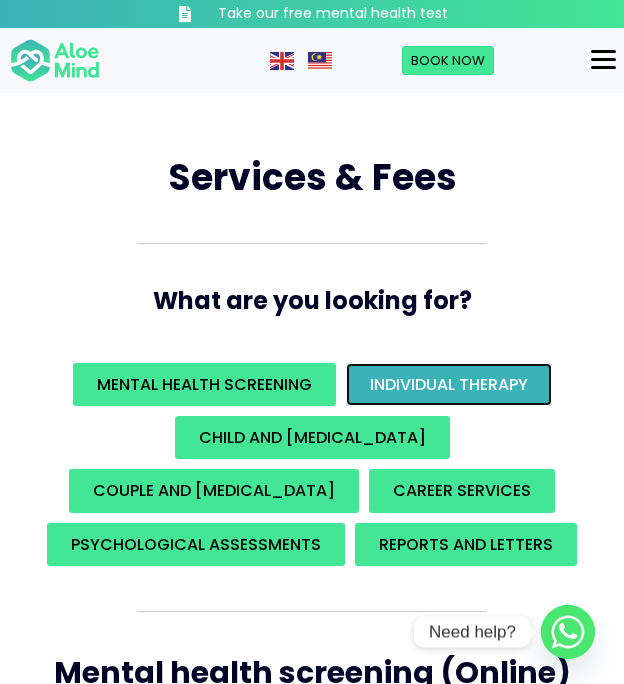click on "Individual Therapy" at bounding box center (449, 384) 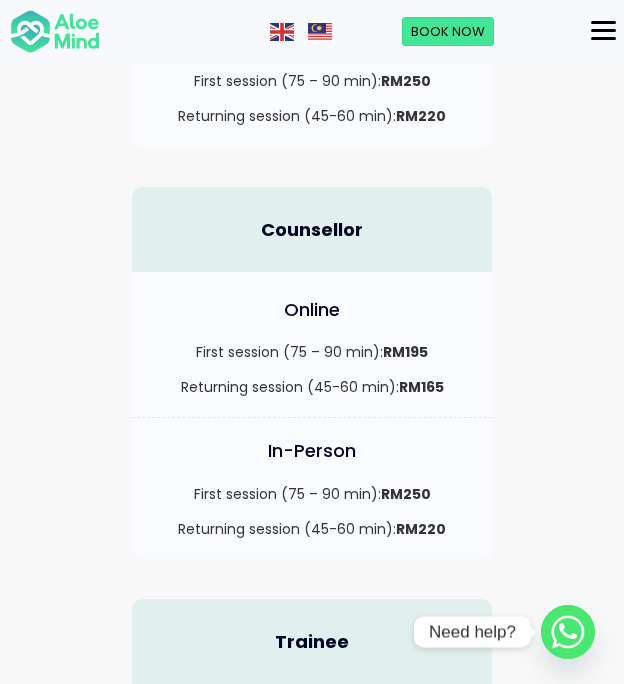 scroll, scrollTop: 1845, scrollLeft: 0, axis: vertical 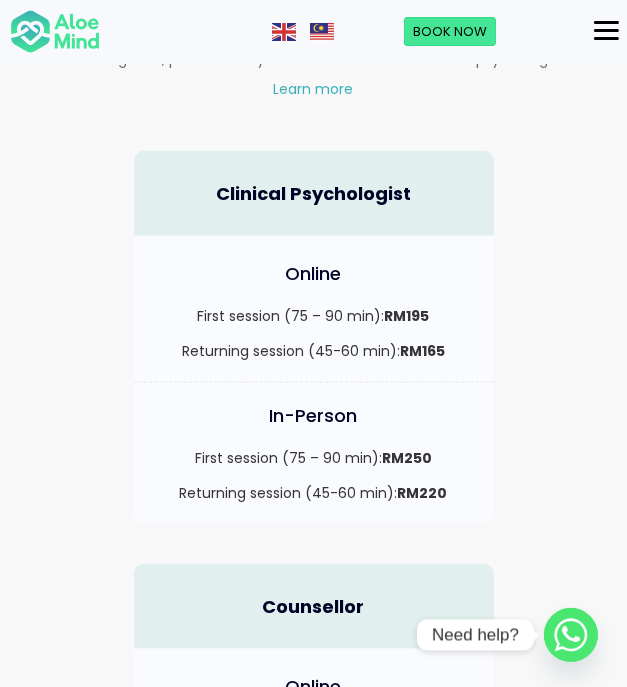 click at bounding box center [606, 31] 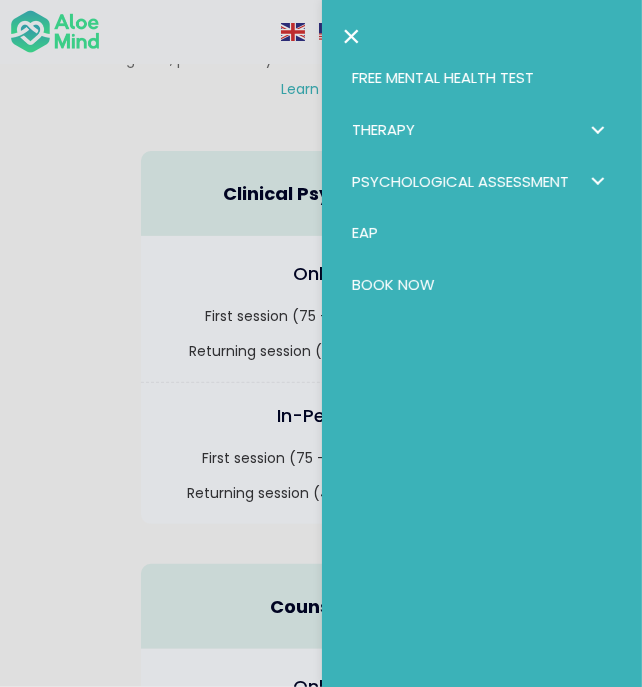 click at bounding box center (597, 129) 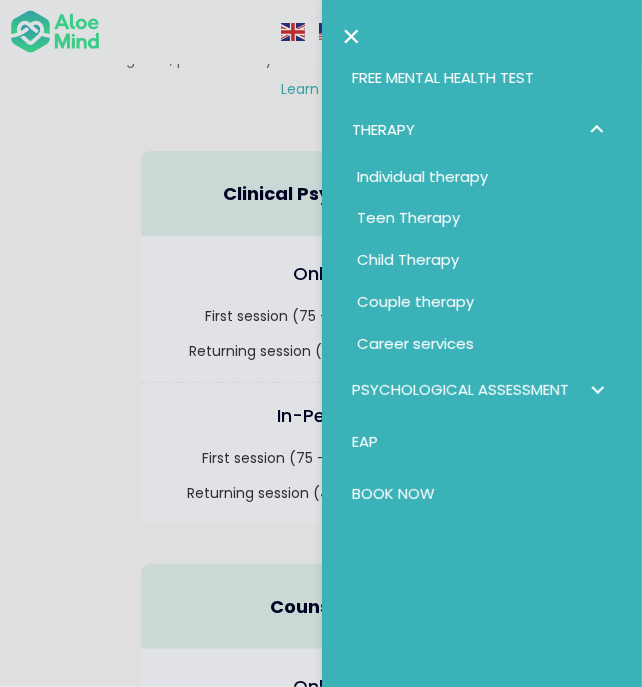 click at bounding box center (597, 129) 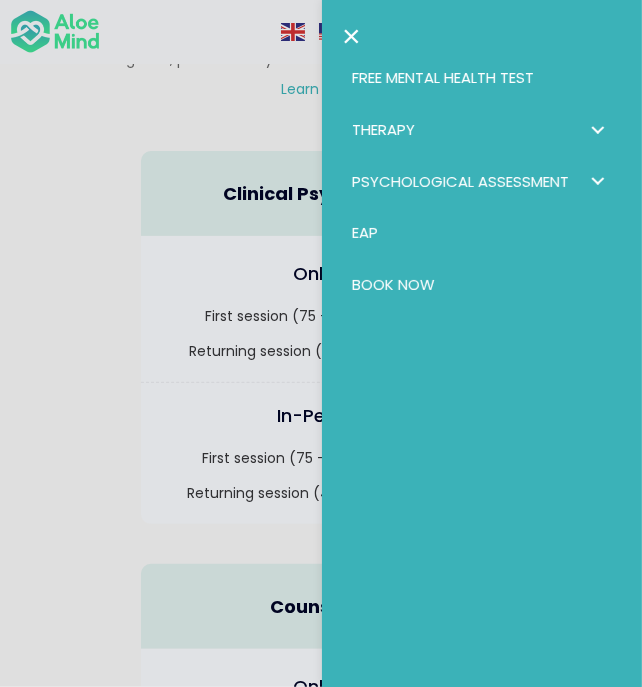 click at bounding box center (321, 343) 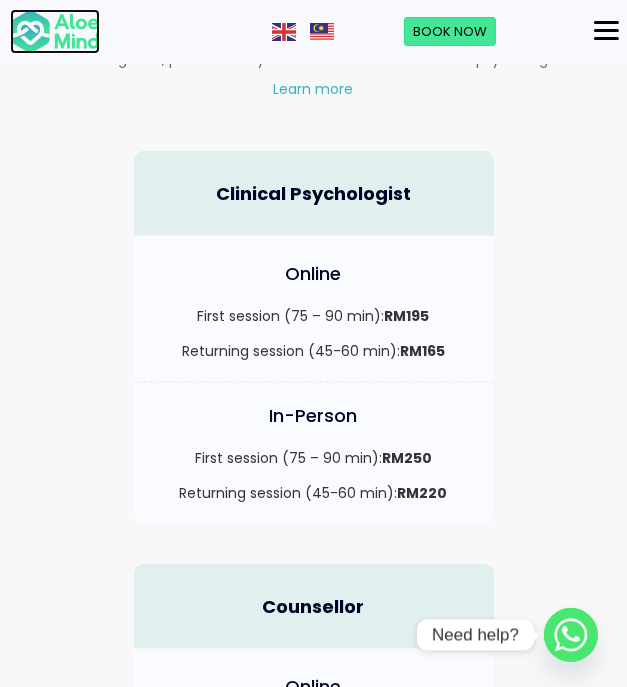 click at bounding box center [55, 32] 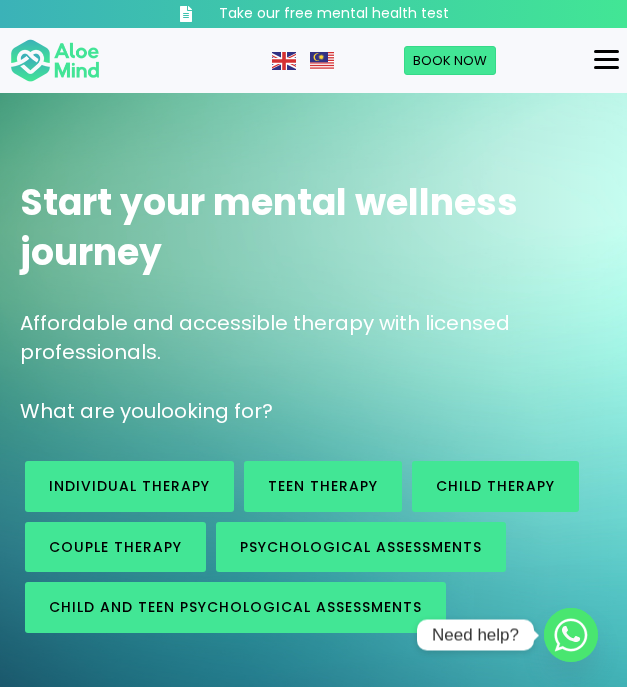 scroll, scrollTop: 0, scrollLeft: 0, axis: both 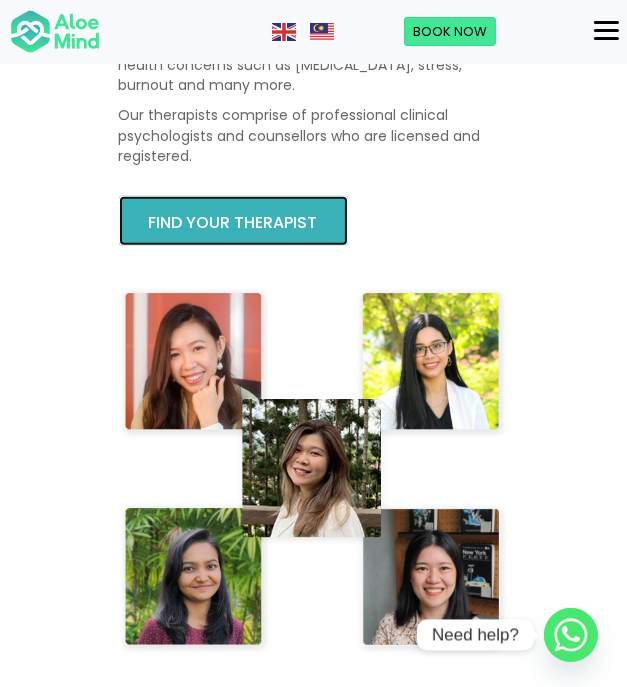 click on "Find your therapist" at bounding box center [233, 222] 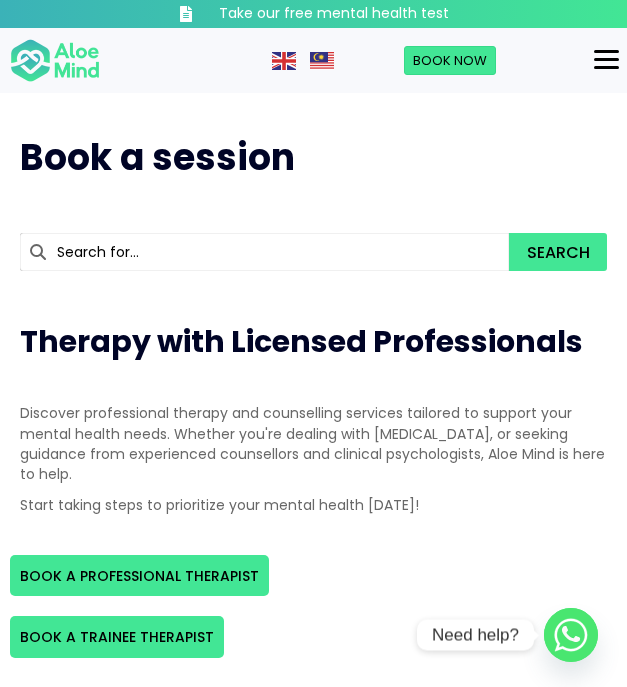 scroll, scrollTop: 0, scrollLeft: 0, axis: both 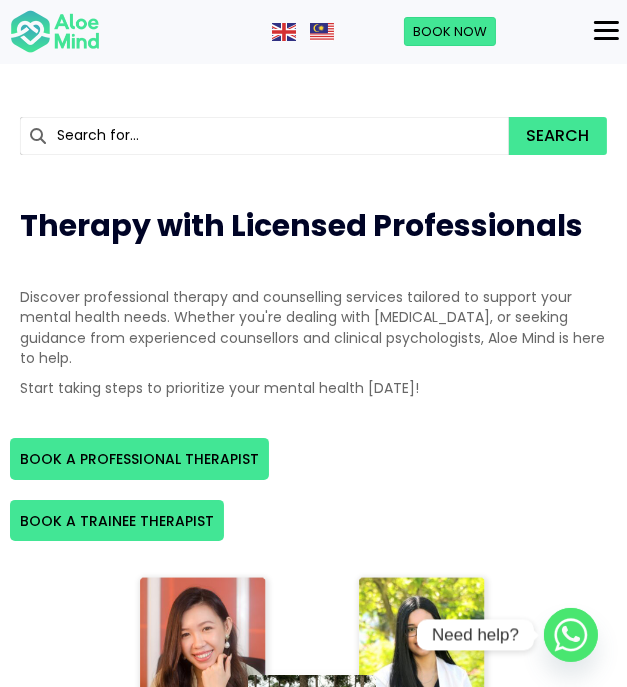 click on "BOOK A PROFESSIONAL THERAPIST" at bounding box center (313, 458) 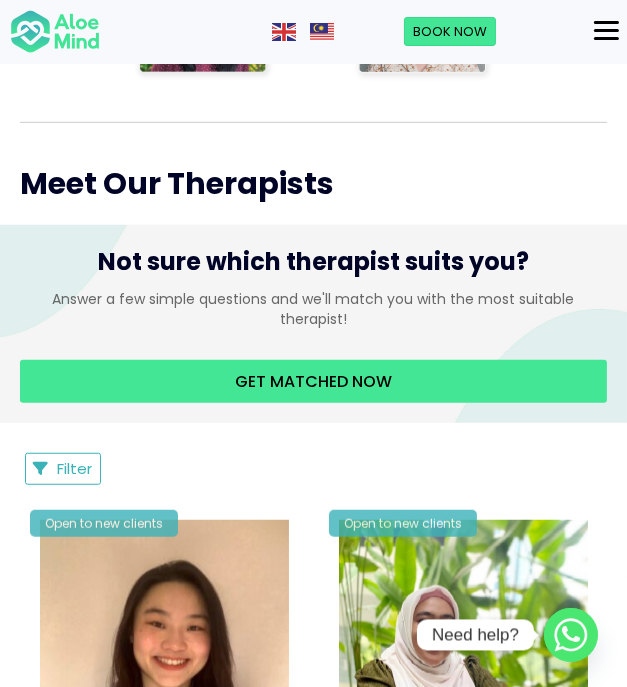 scroll, scrollTop: 944, scrollLeft: 0, axis: vertical 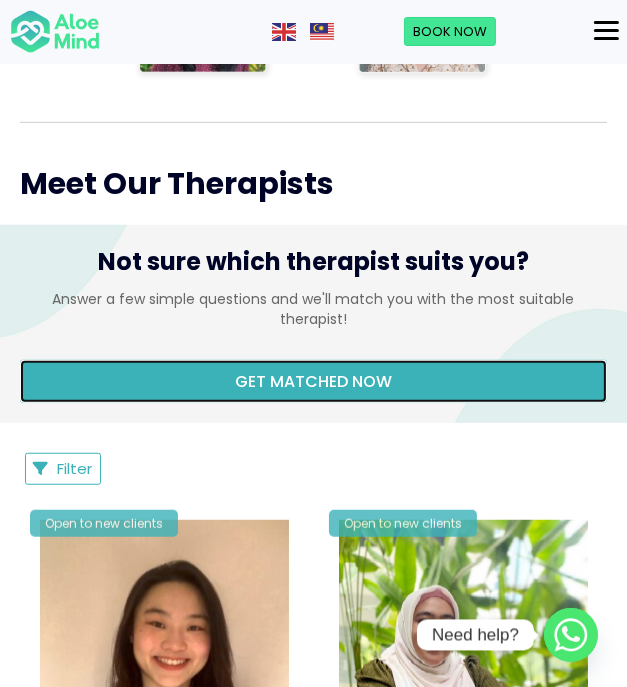 click on "Get matched now" at bounding box center (313, 381) 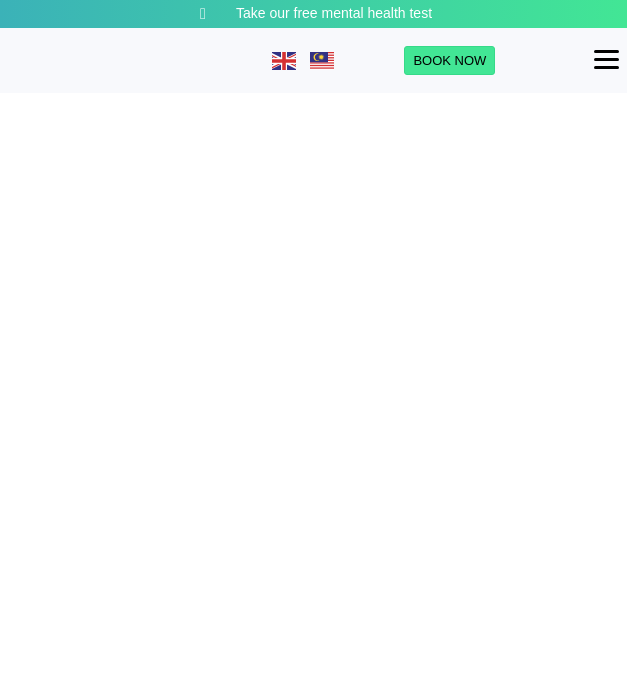 scroll, scrollTop: 0, scrollLeft: 0, axis: both 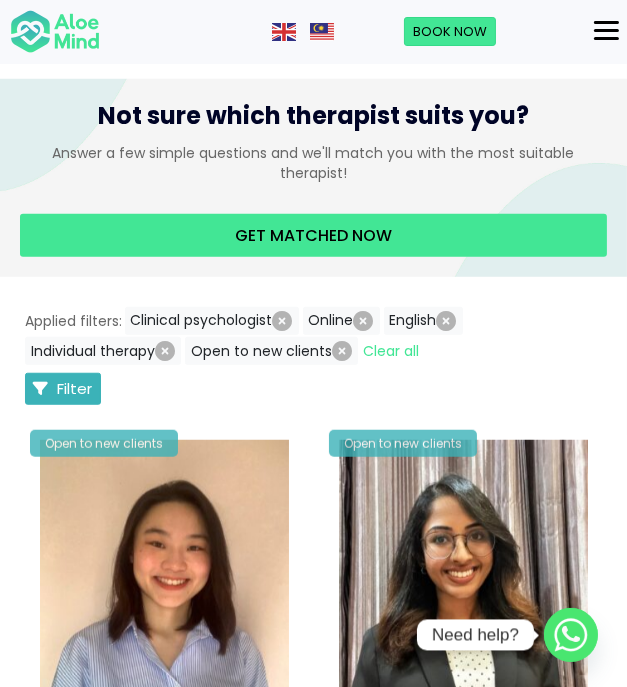 click on "Filter" at bounding box center (63, 389) 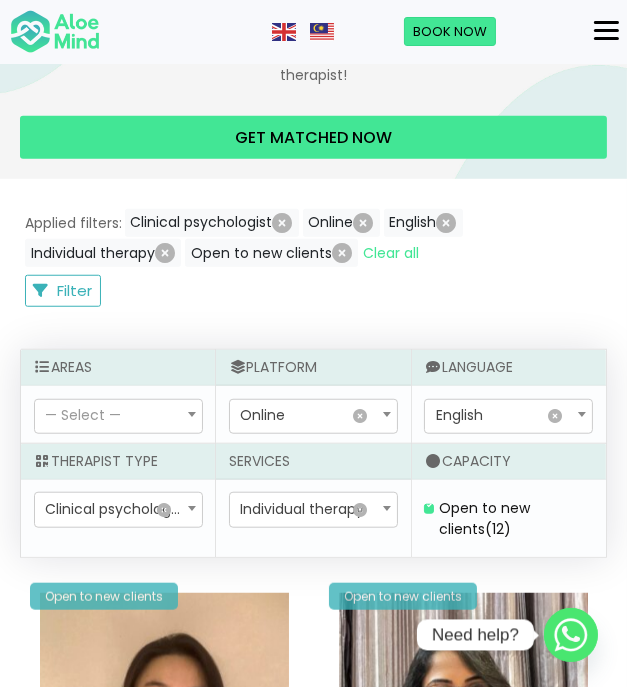 scroll, scrollTop: 1188, scrollLeft: 0, axis: vertical 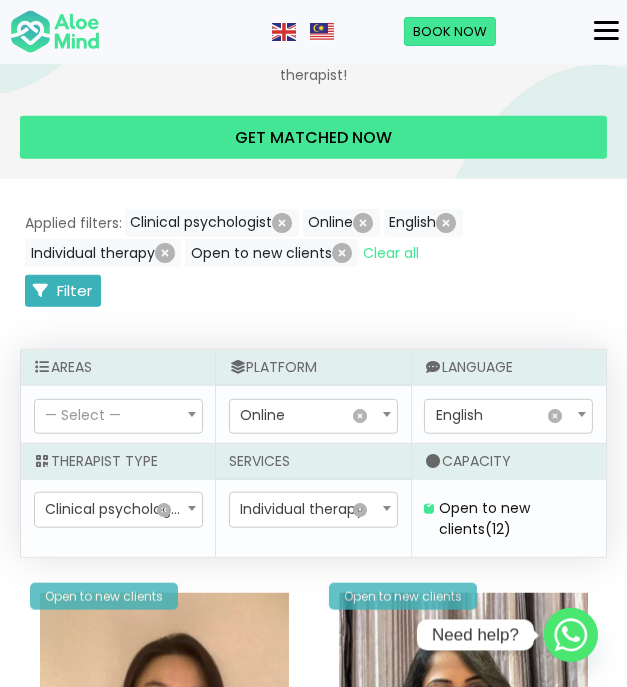 click on "Filter" at bounding box center (74, 290) 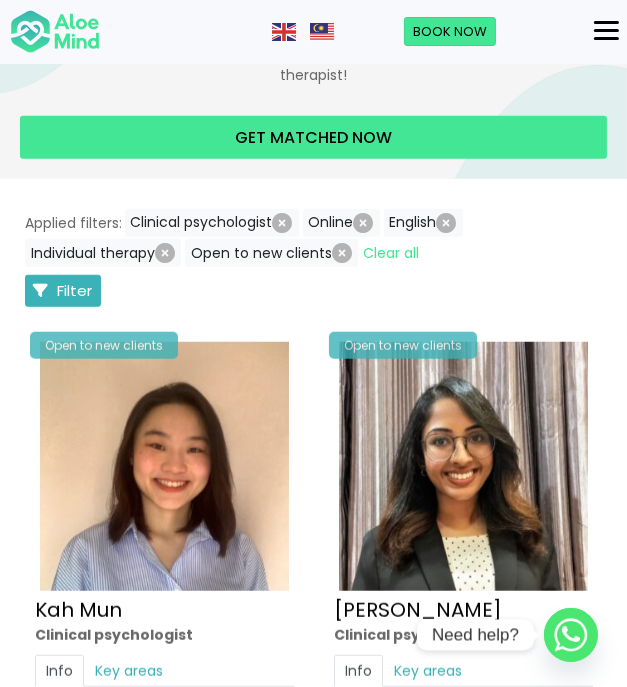 click on "Filter" at bounding box center (74, 290) 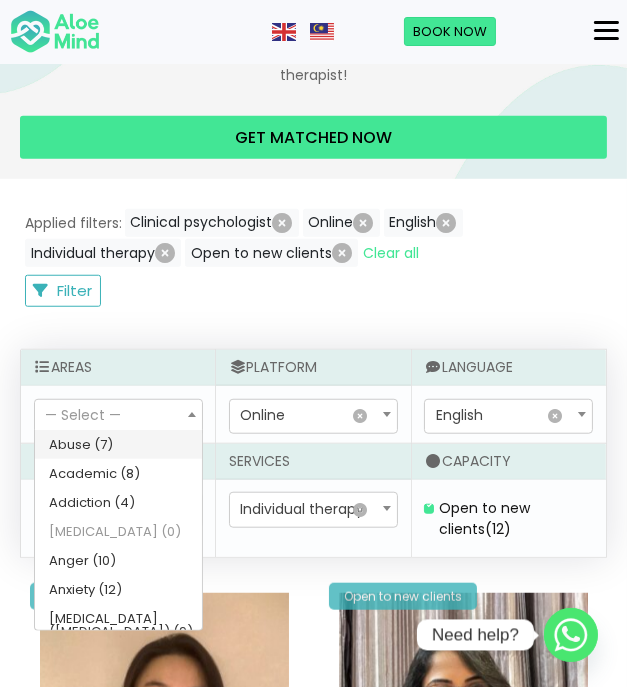 click at bounding box center (192, 415) 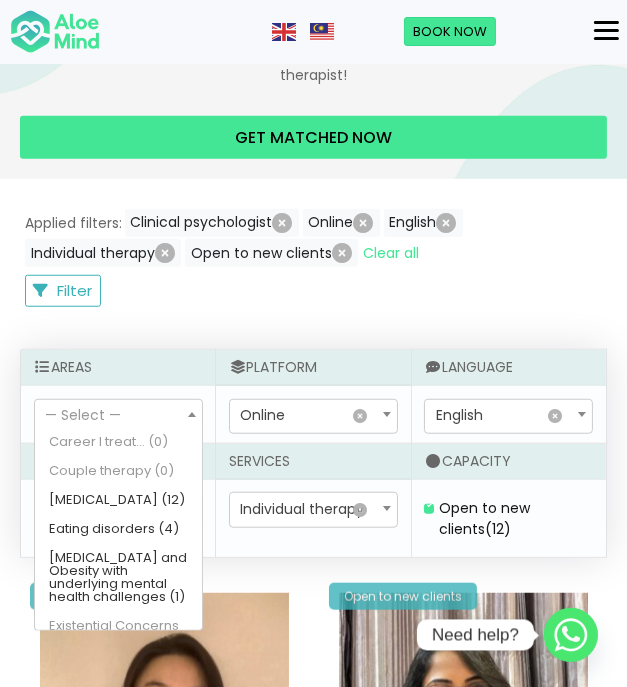scroll, scrollTop: 384, scrollLeft: 0, axis: vertical 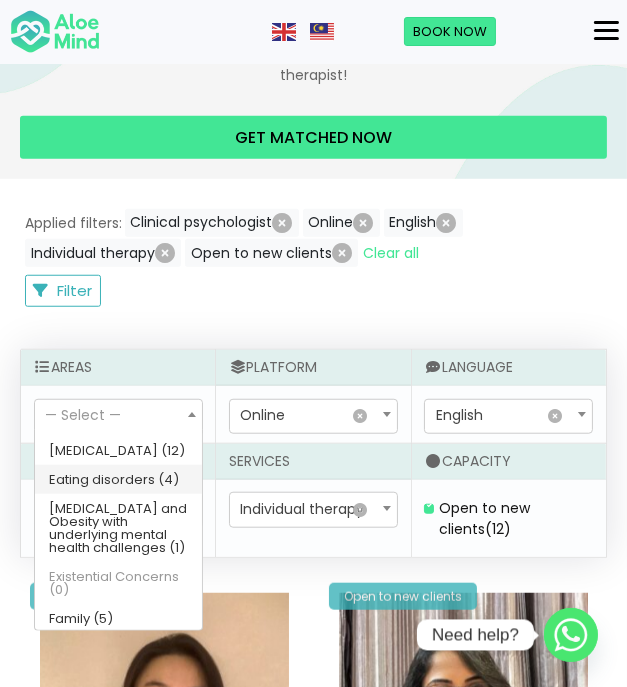 select on "73" 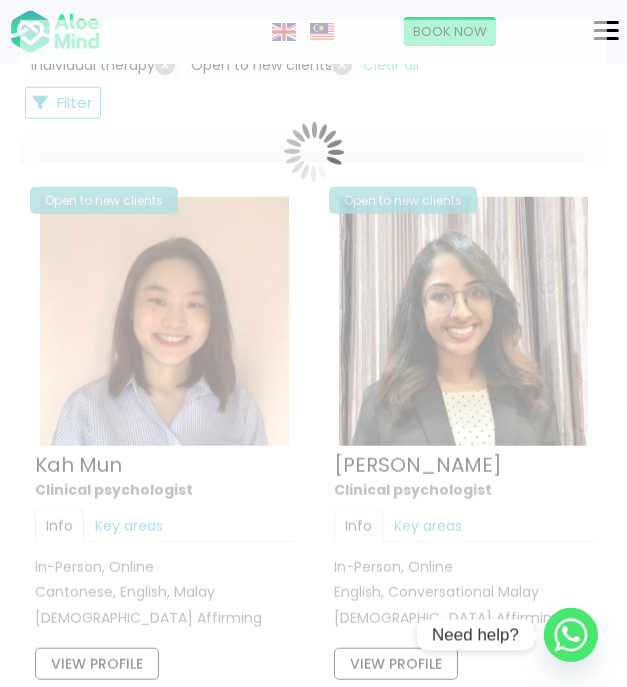 scroll, scrollTop: 1396, scrollLeft: 0, axis: vertical 